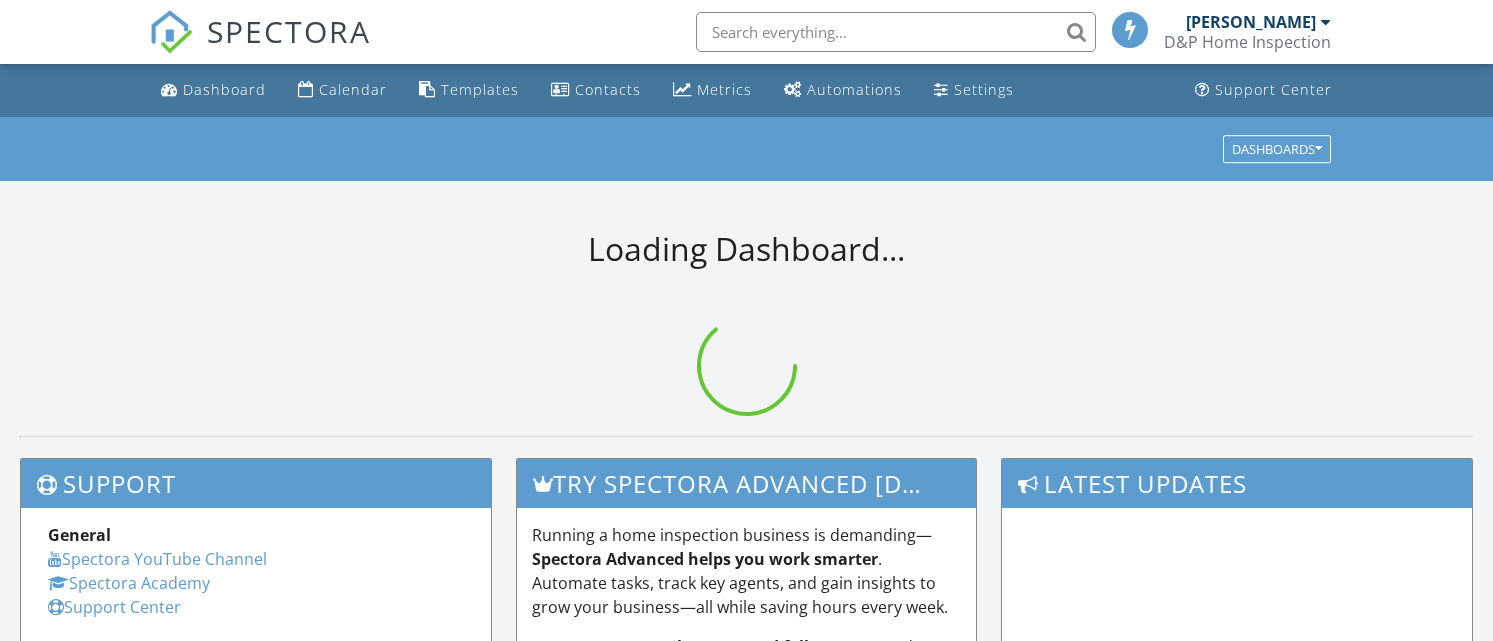 scroll, scrollTop: 0, scrollLeft: 0, axis: both 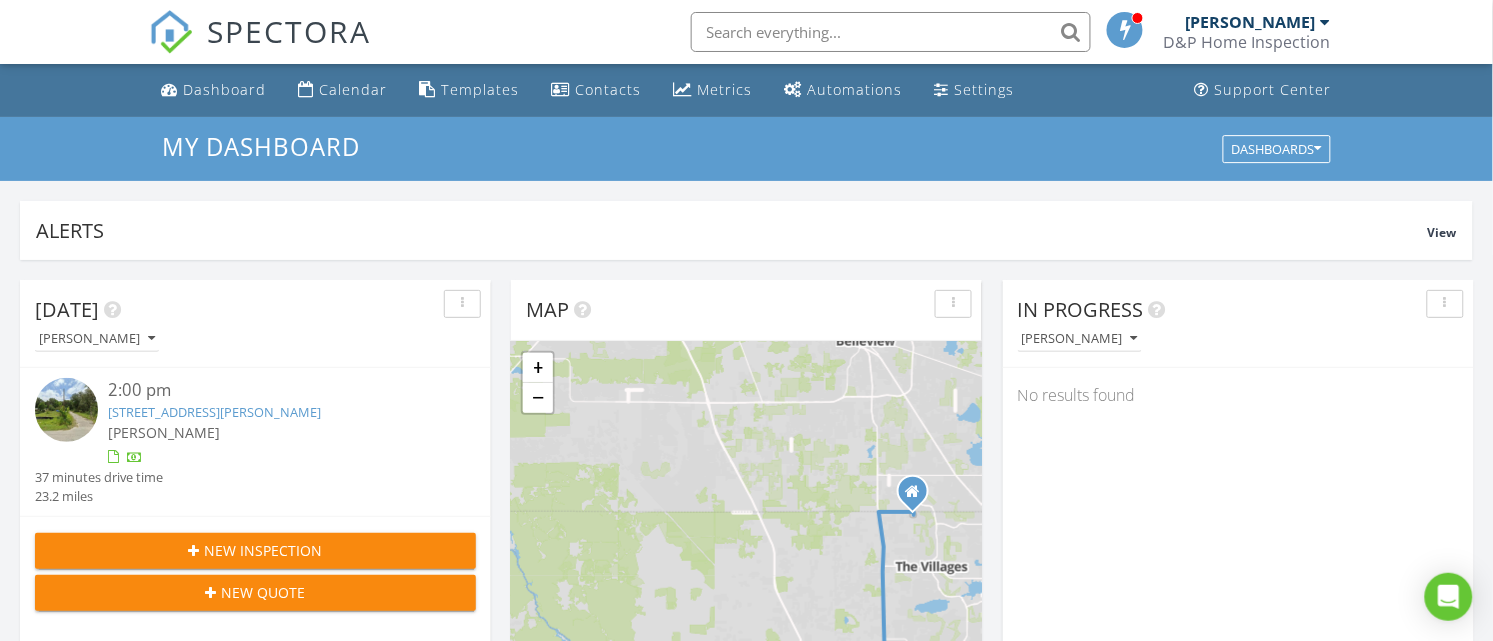 click on "[STREET_ADDRESS][PERSON_NAME]" at bounding box center [214, 412] 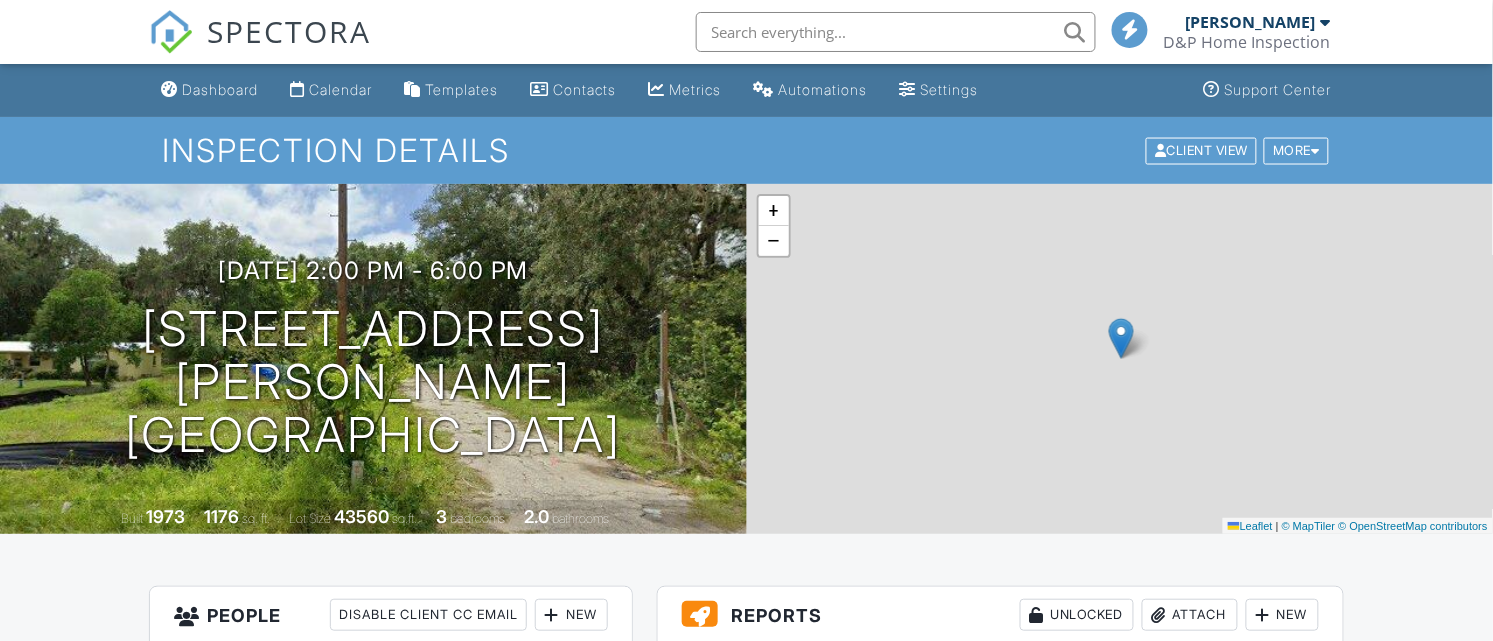 scroll, scrollTop: 208, scrollLeft: 0, axis: vertical 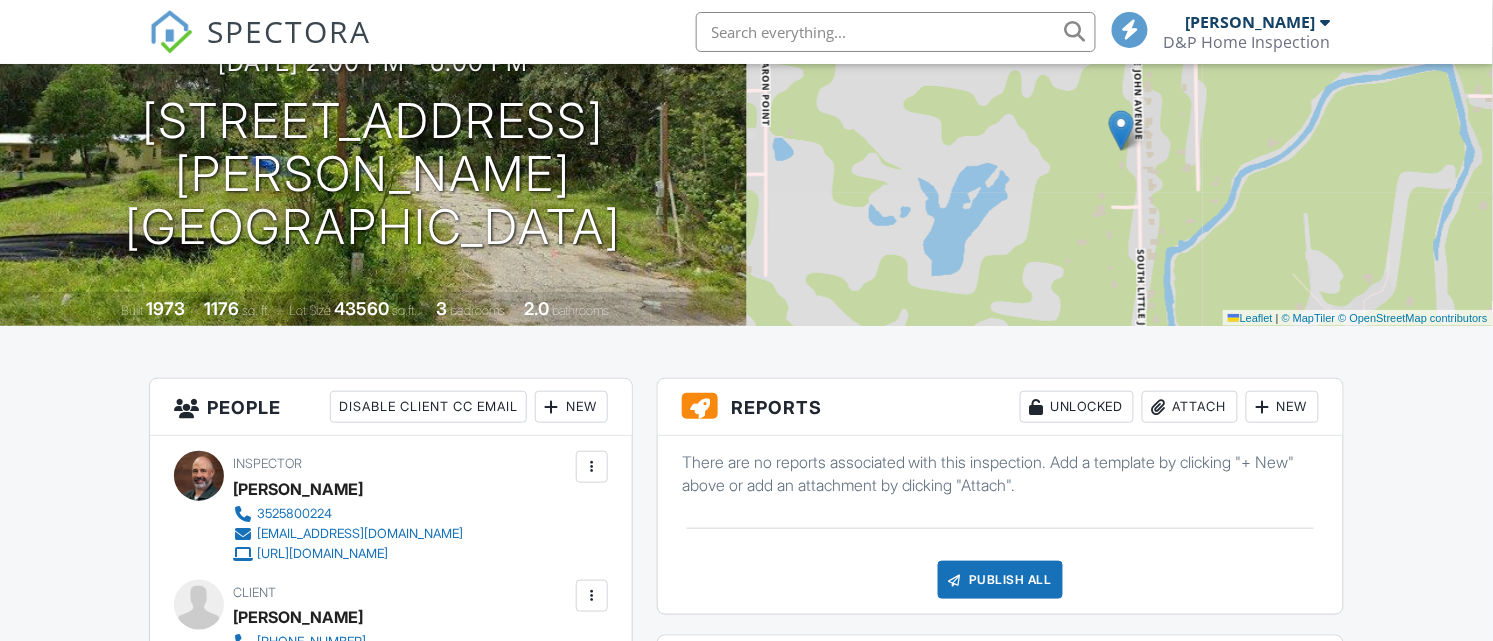 click on "New" at bounding box center (1282, 407) 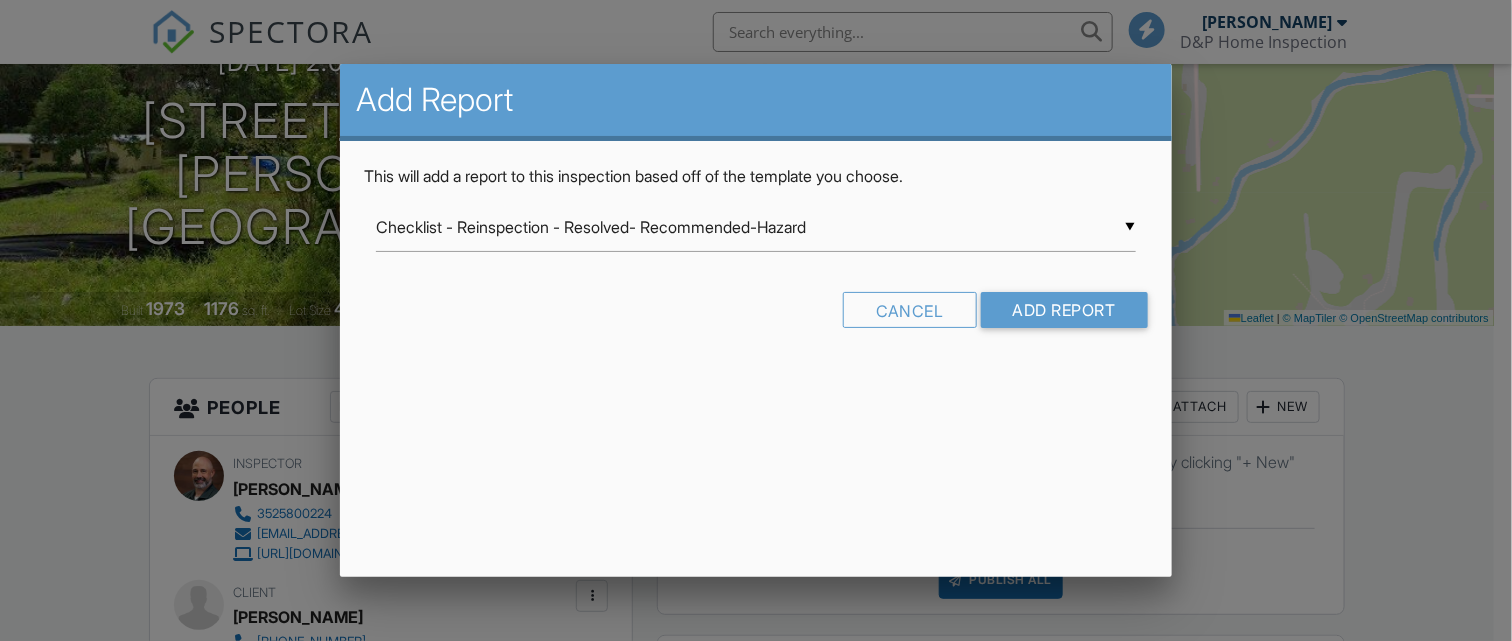click on "Checklist - Reinspection - Resolved- Recommended-Hazard" at bounding box center (756, 227) 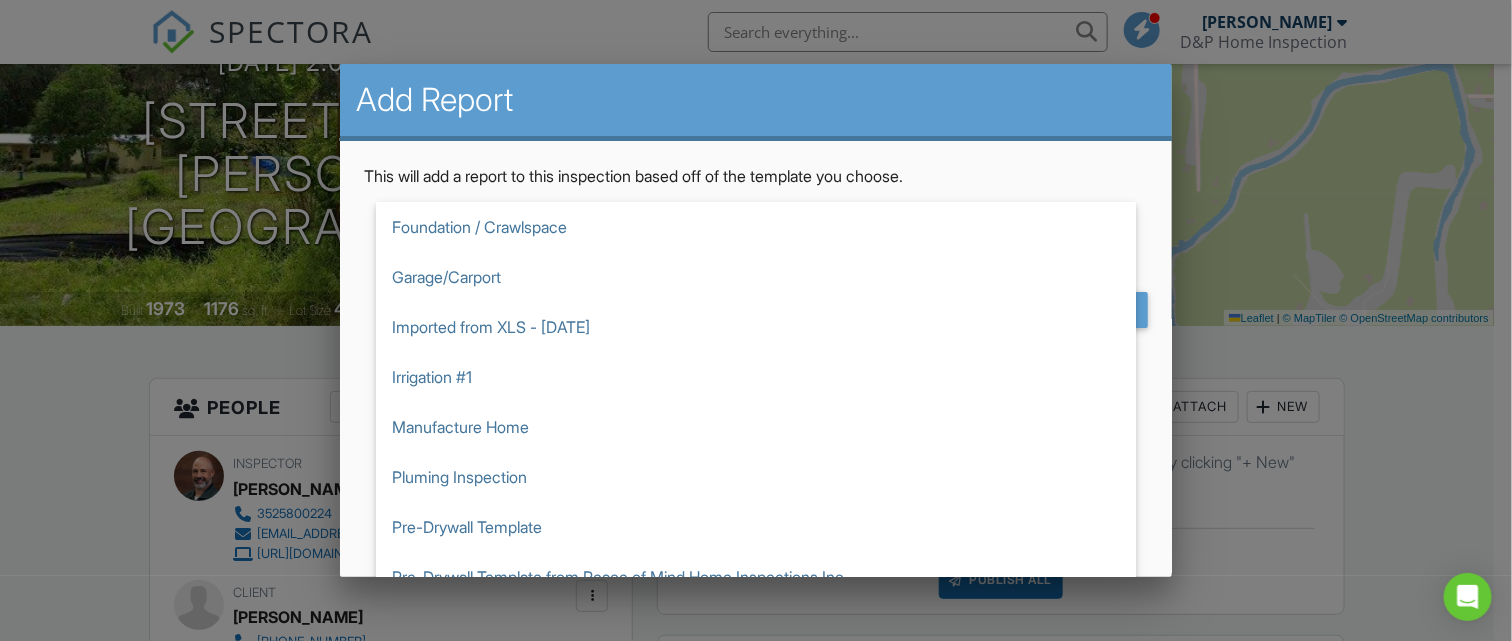 scroll, scrollTop: 762, scrollLeft: 0, axis: vertical 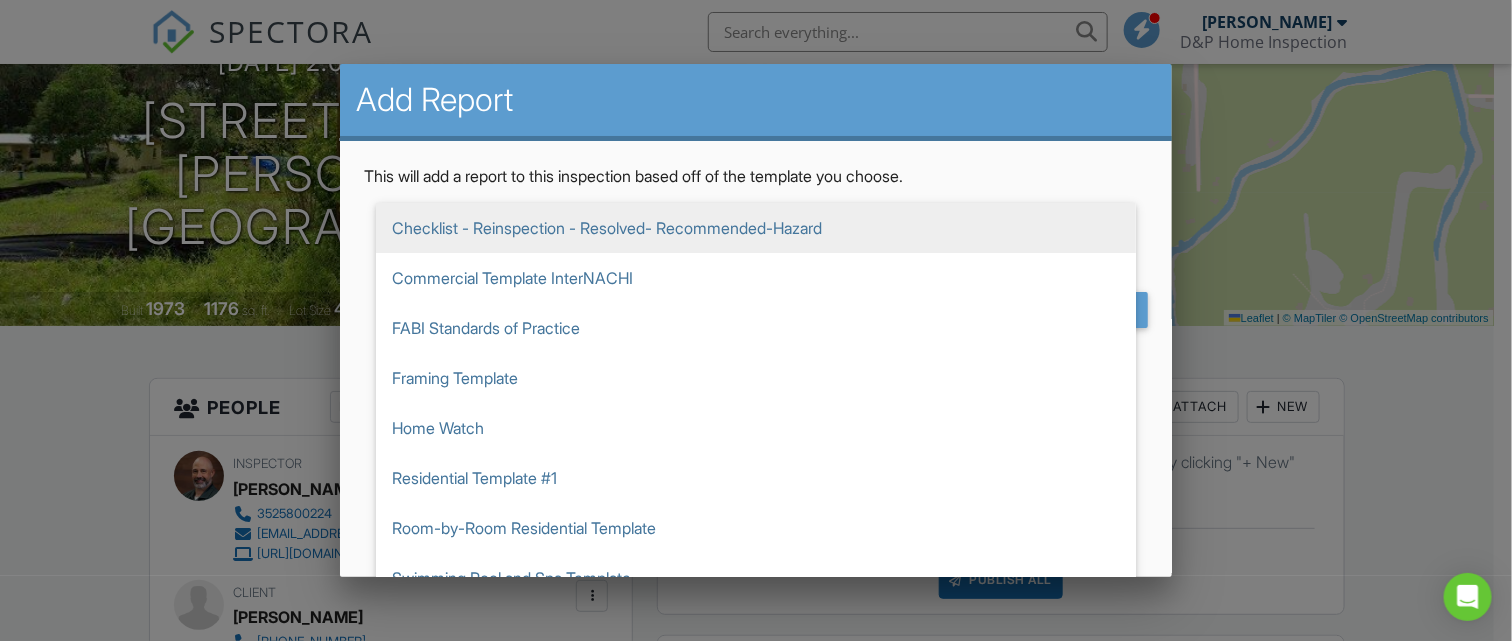 click on "Checklist - Reinspection - Resolved- Recommended-Hazard" at bounding box center [756, 228] 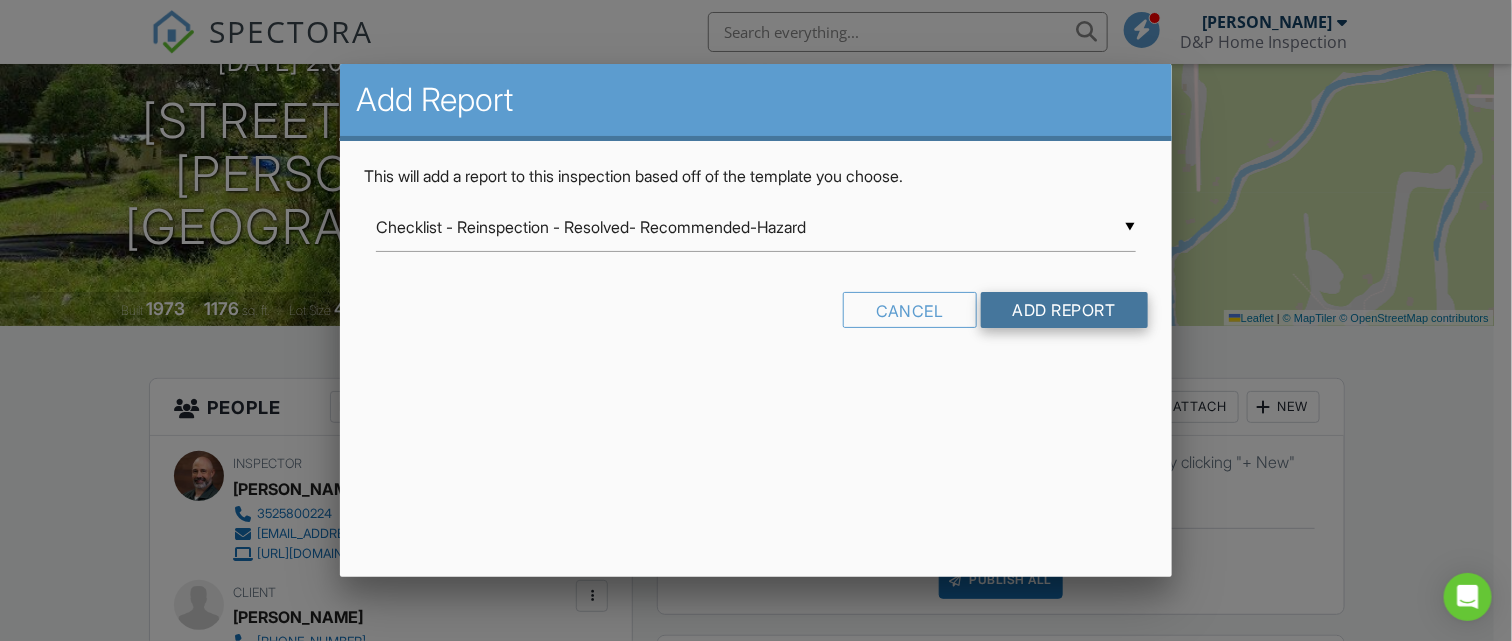 click on "Add Report" at bounding box center [1064, 310] 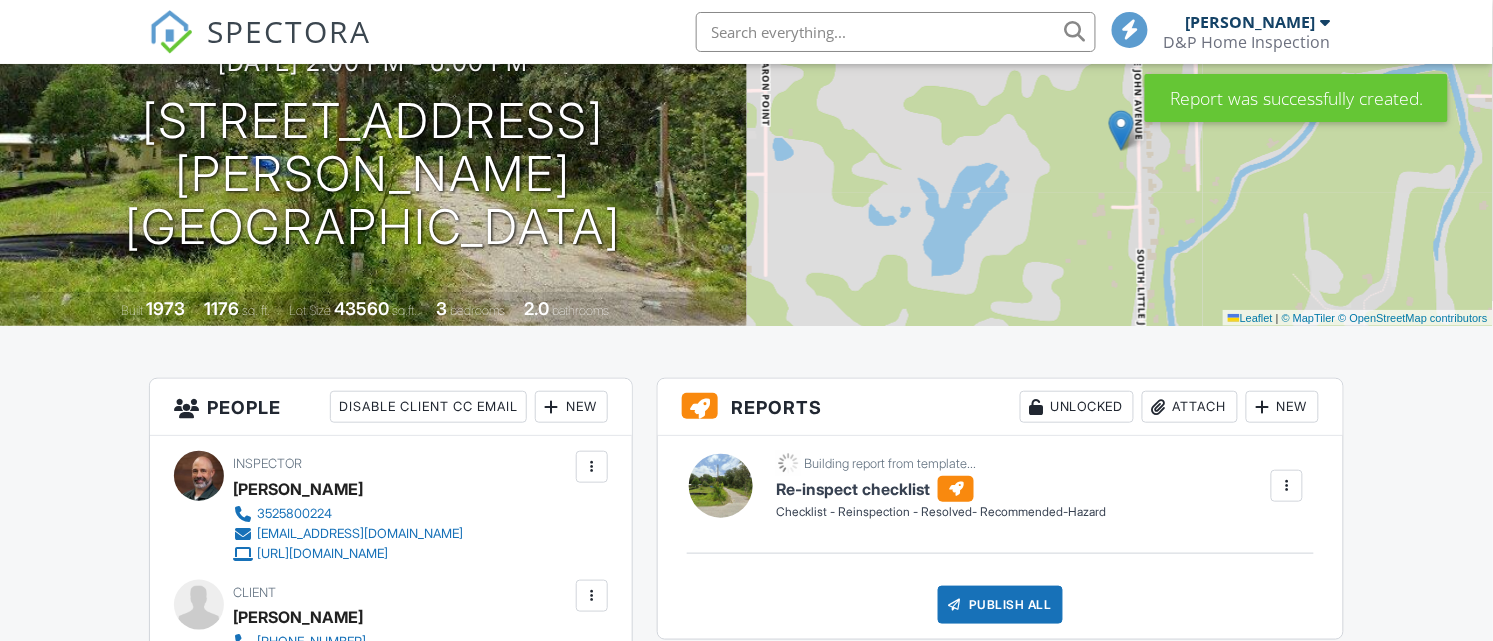 scroll, scrollTop: 208, scrollLeft: 0, axis: vertical 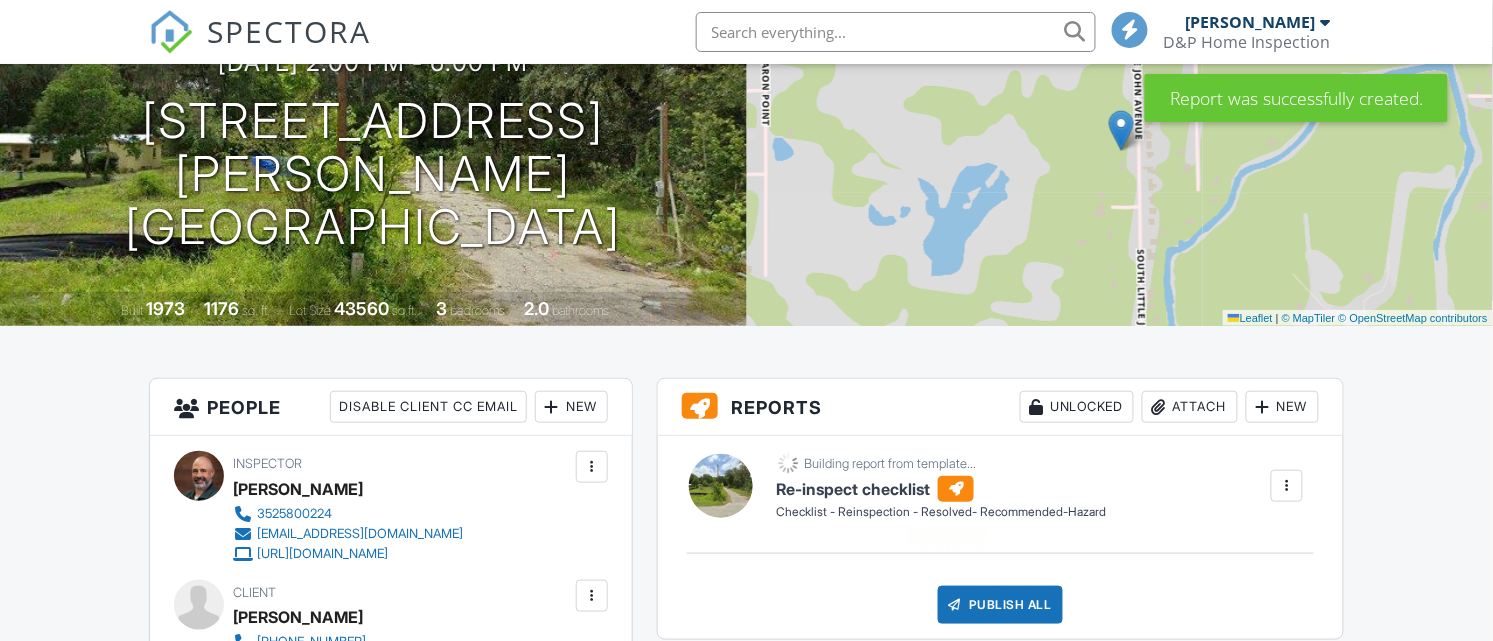 click on "Re-inspect checklist" at bounding box center [941, 489] 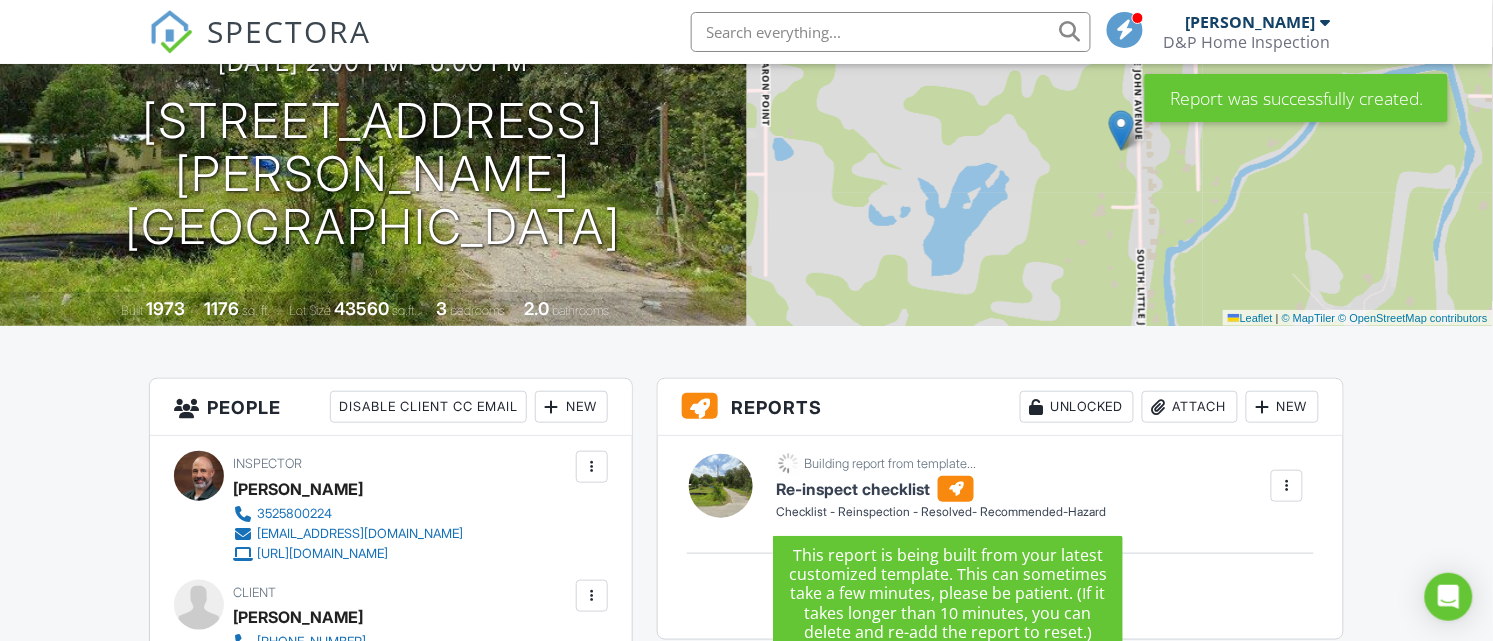click on "Re-inspect checklist" at bounding box center (941, 489) 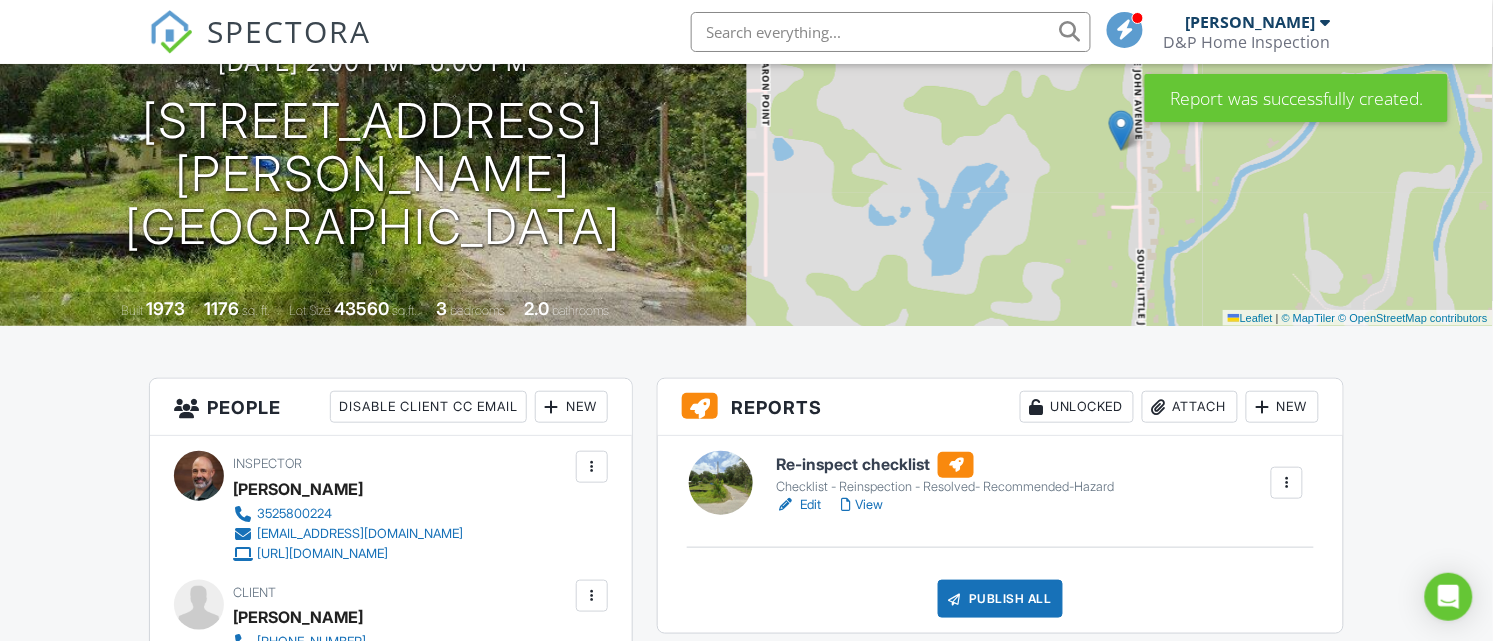 click at bounding box center [721, 483] 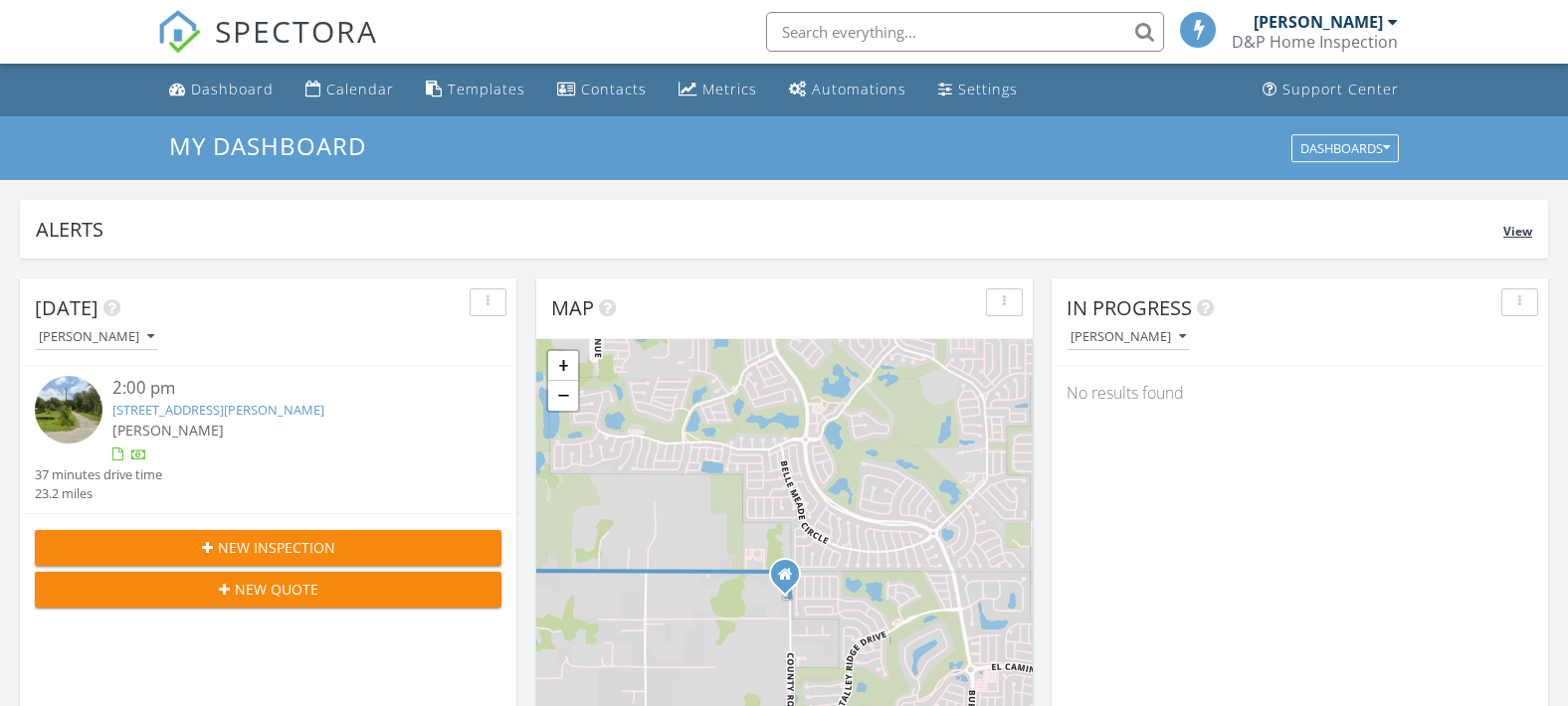 scroll, scrollTop: 0, scrollLeft: 0, axis: both 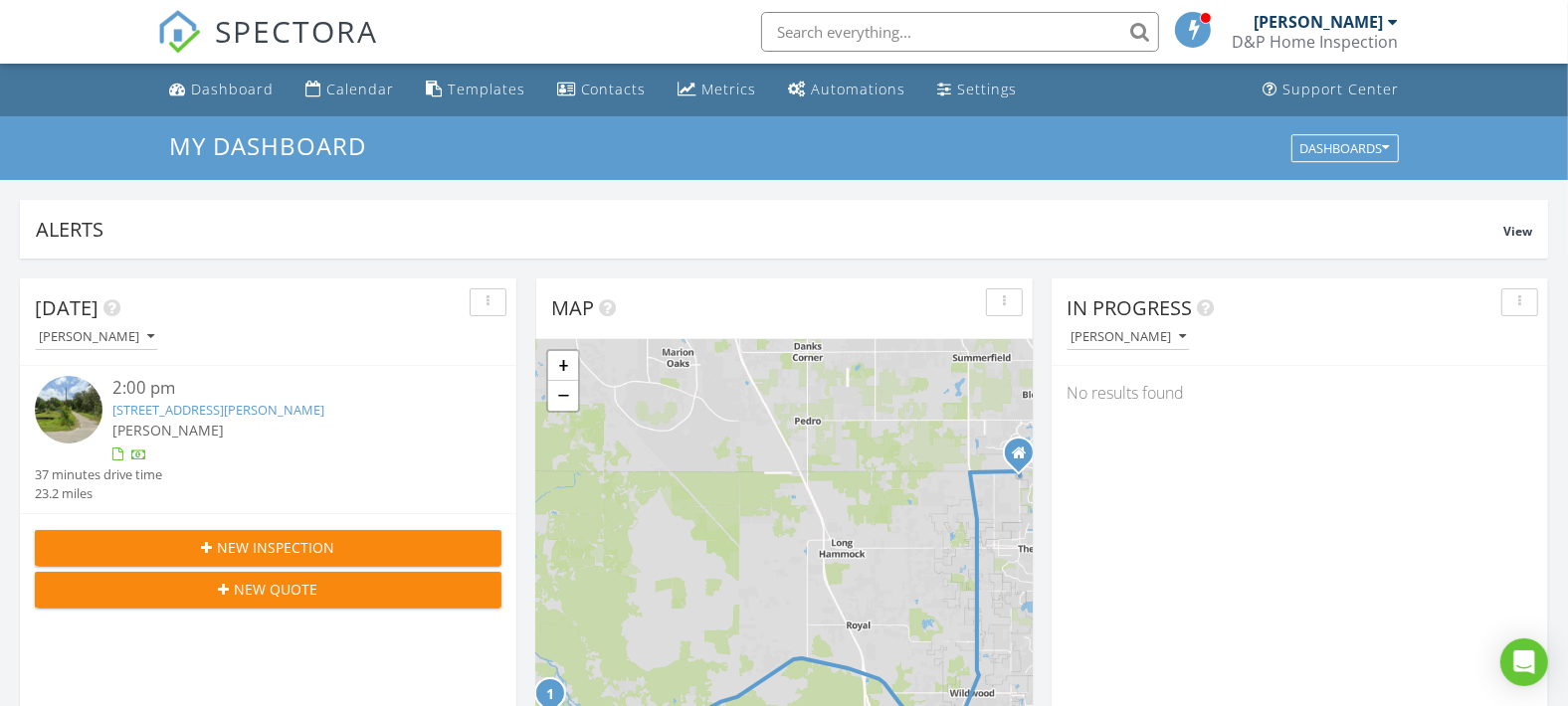 click on "510 S Little John Ave, Inverness, FL 34450" at bounding box center [218, 410] 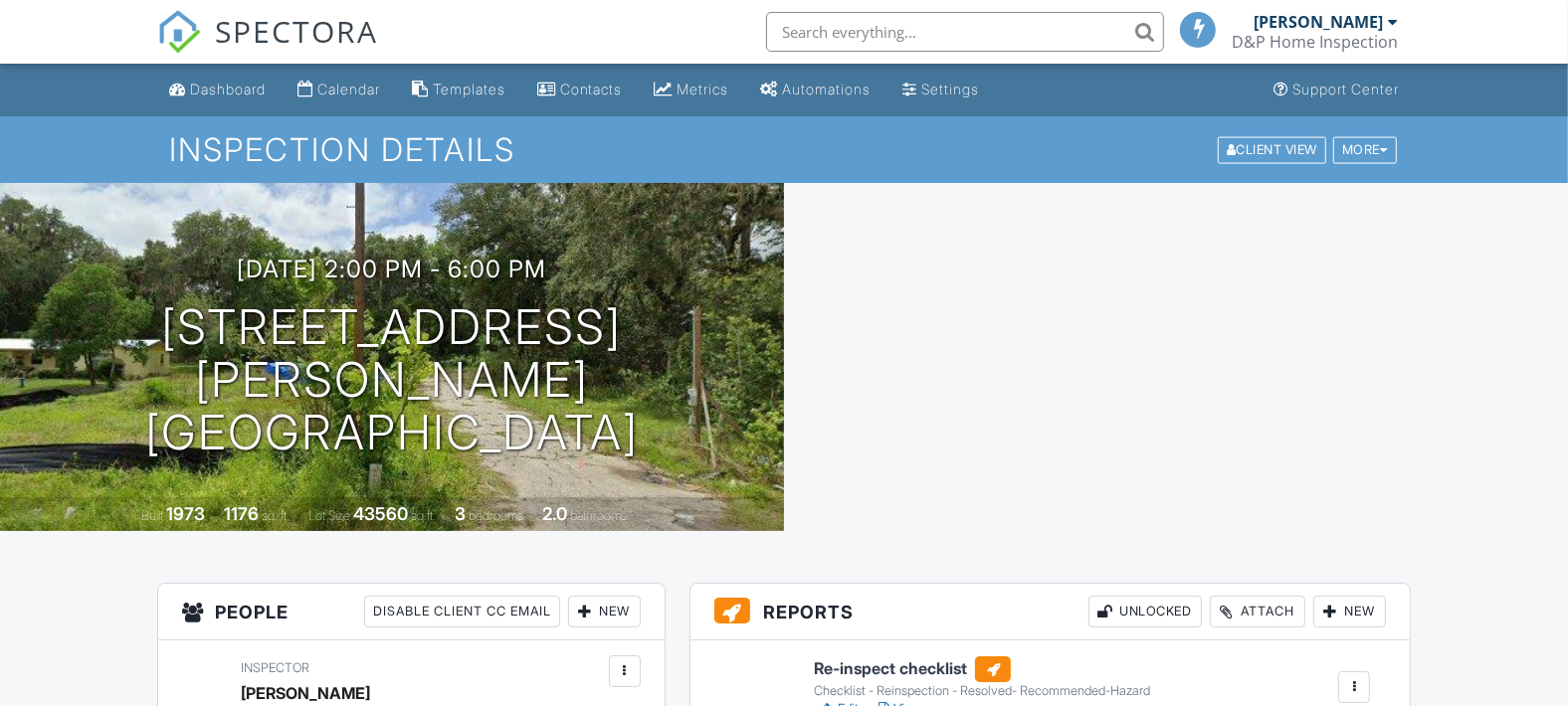 scroll, scrollTop: 414, scrollLeft: 0, axis: vertical 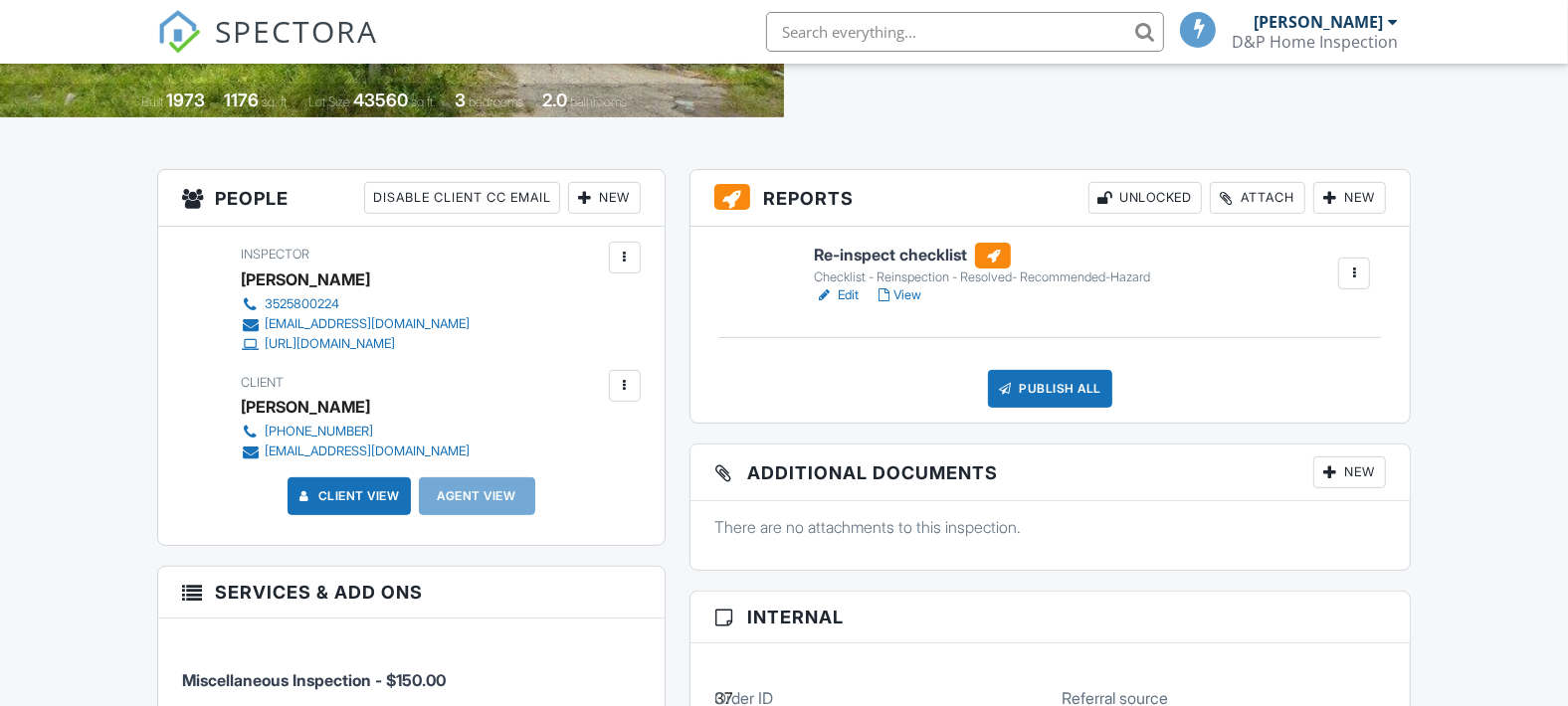 click on "New" at bounding box center (1349, 198) 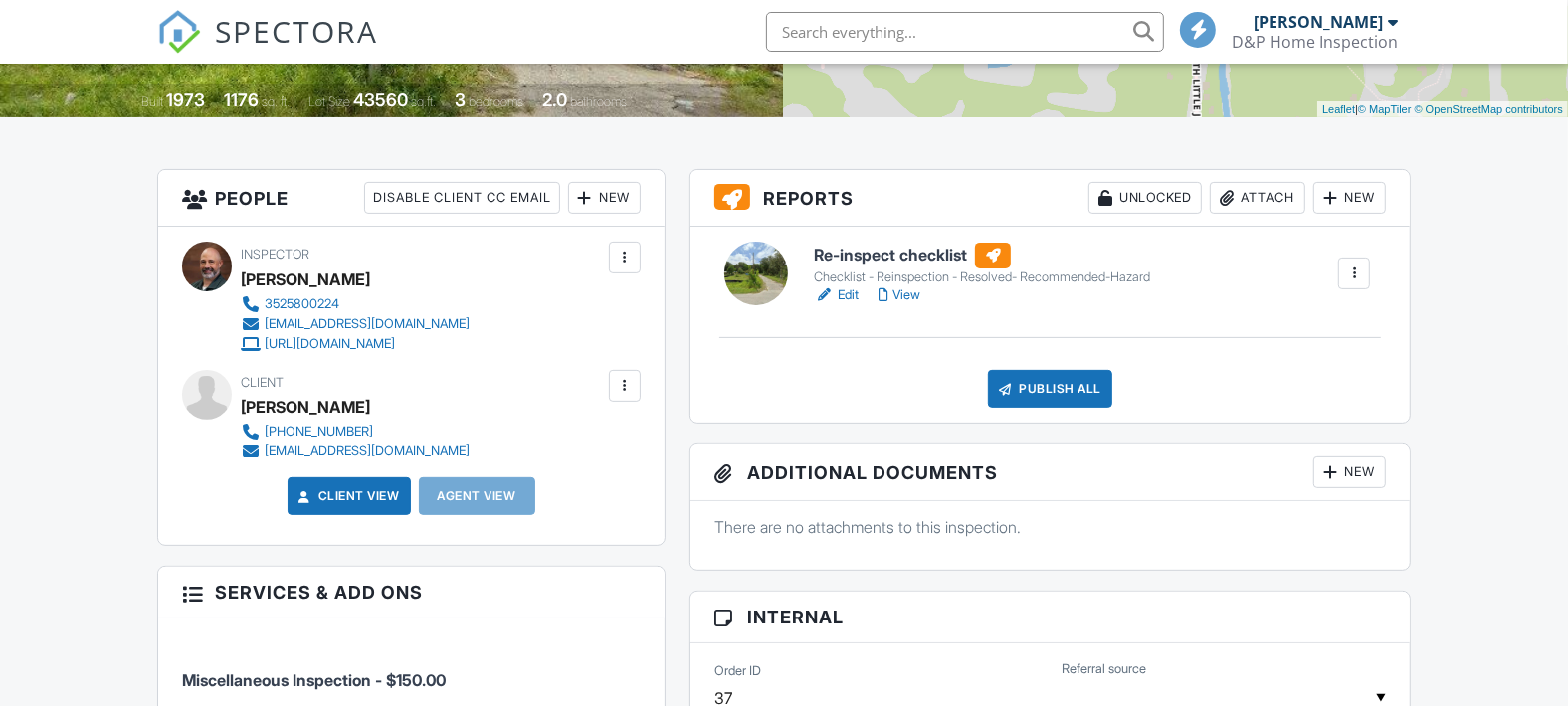 click on "Attach" at bounding box center (1258, 198) 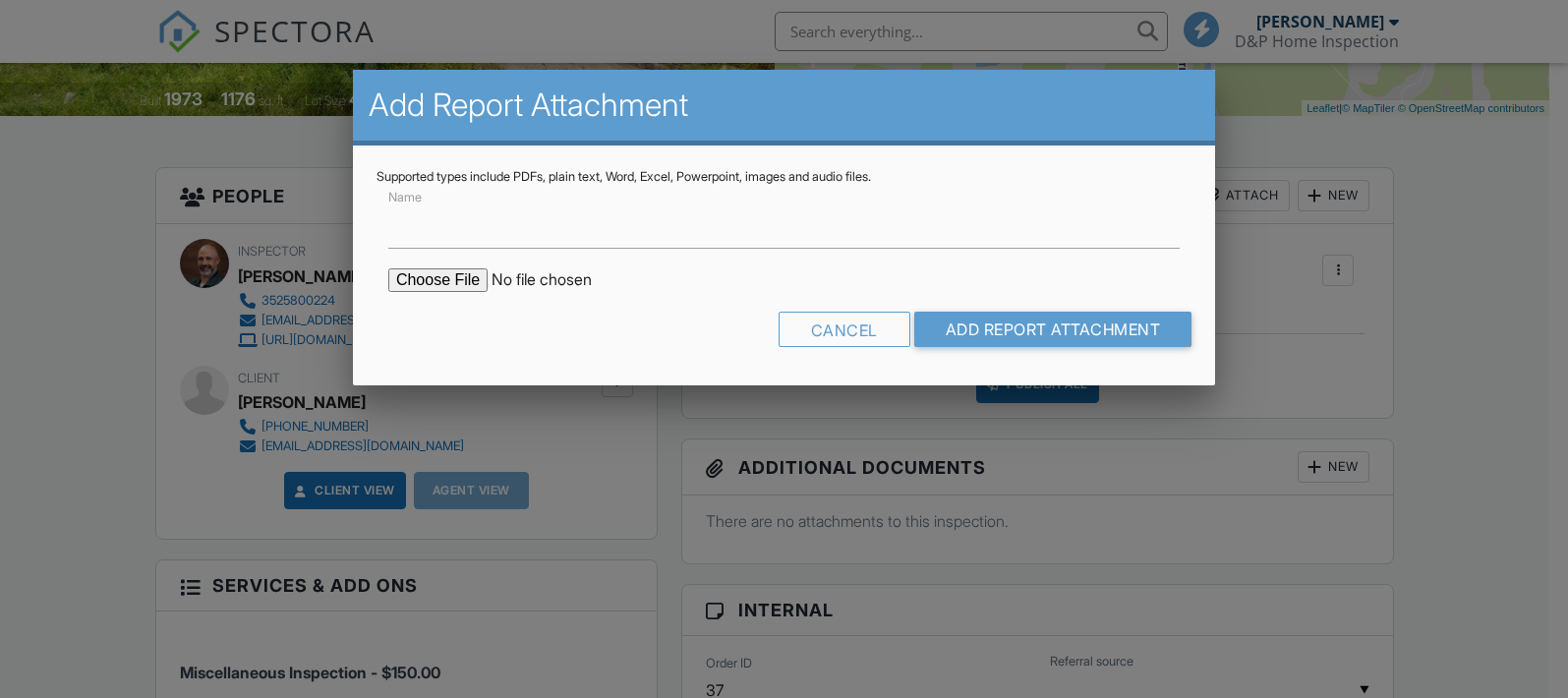 click at bounding box center [555, 280] 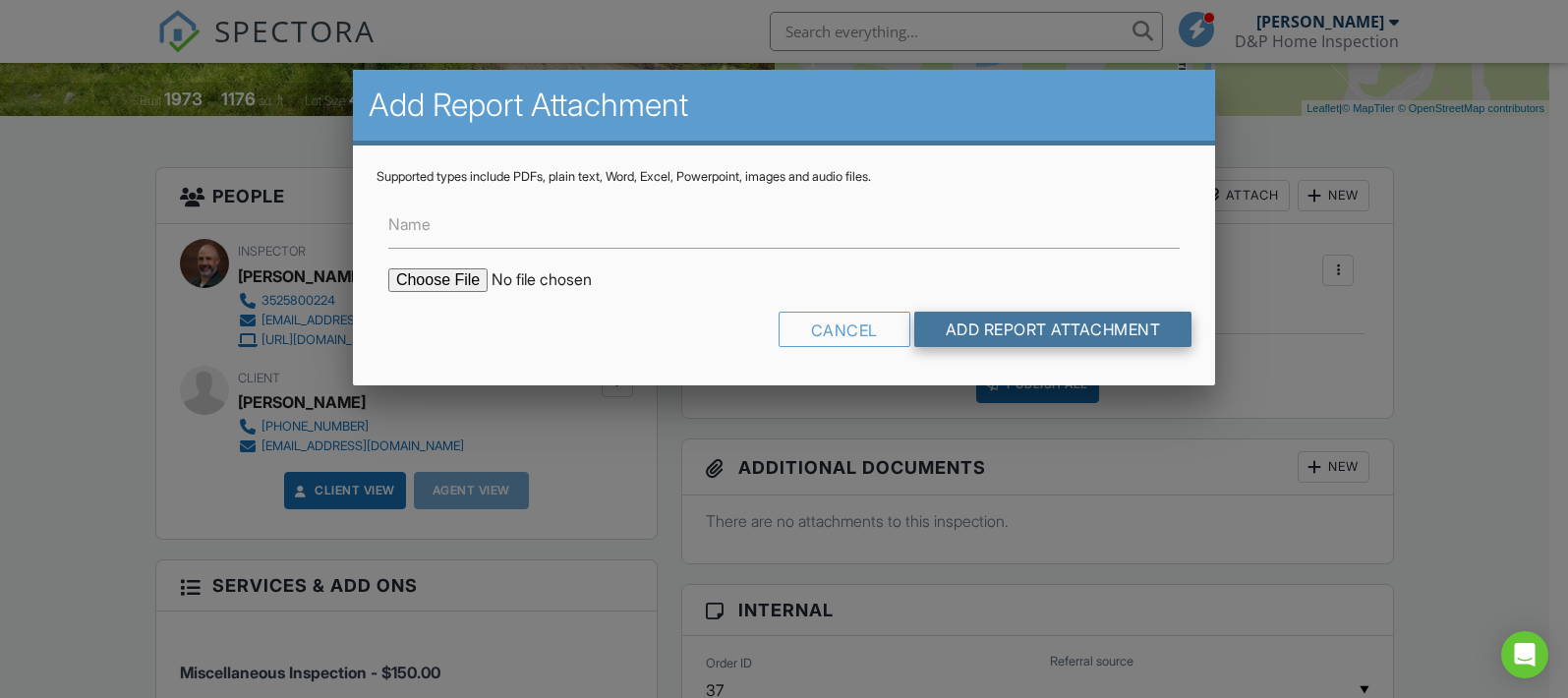 click on "Add Report Attachment" at bounding box center (1053, 329) 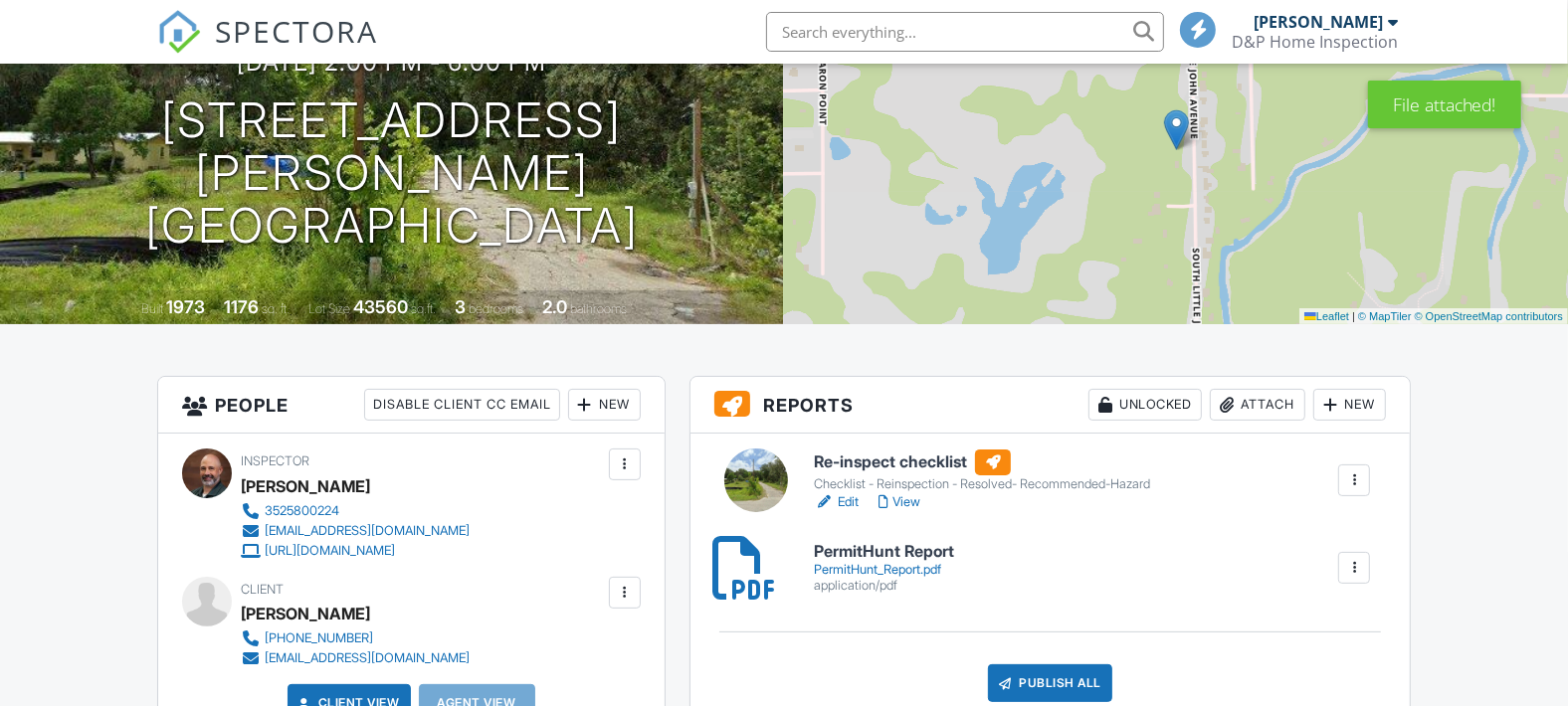 scroll, scrollTop: 207, scrollLeft: 0, axis: vertical 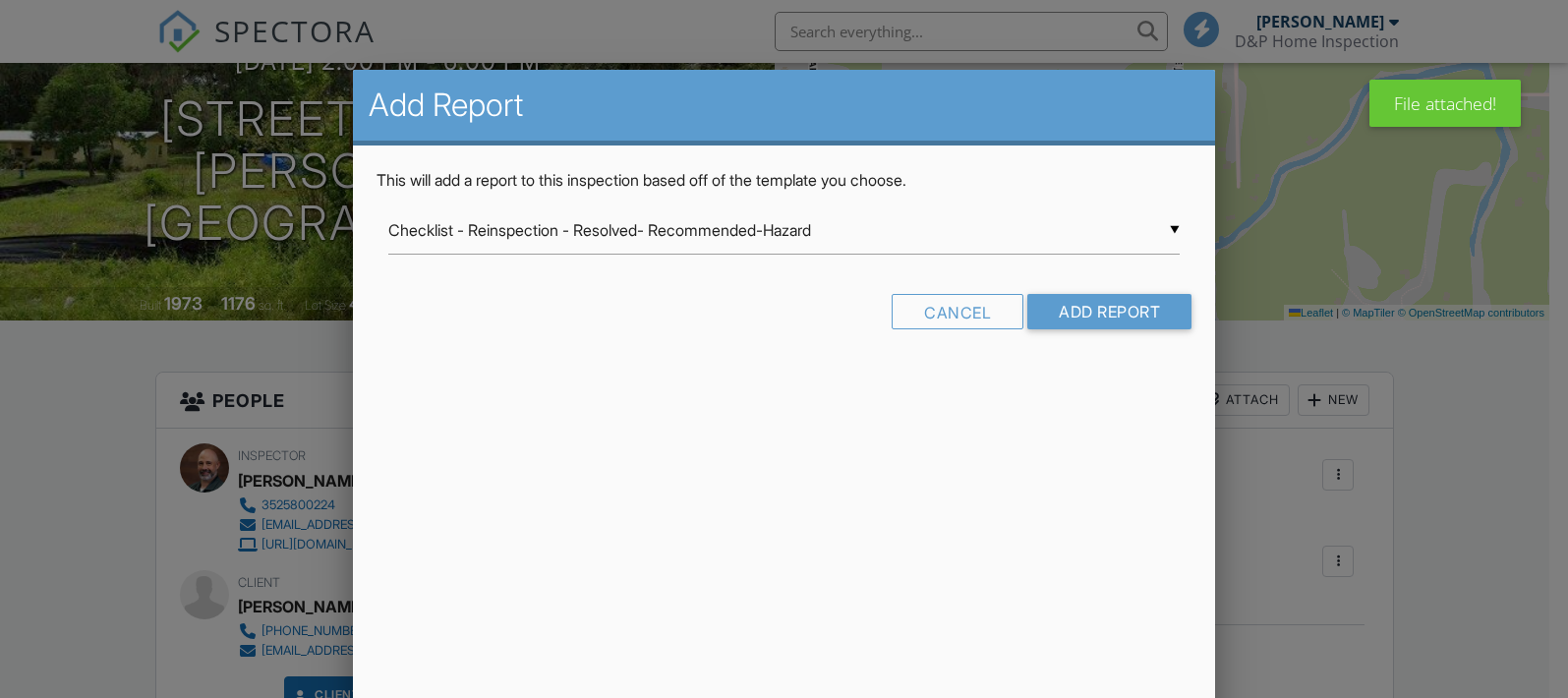 click on "Checklist - Reinspection - Resolved- Recommended-Hazard" at bounding box center (784, 230) 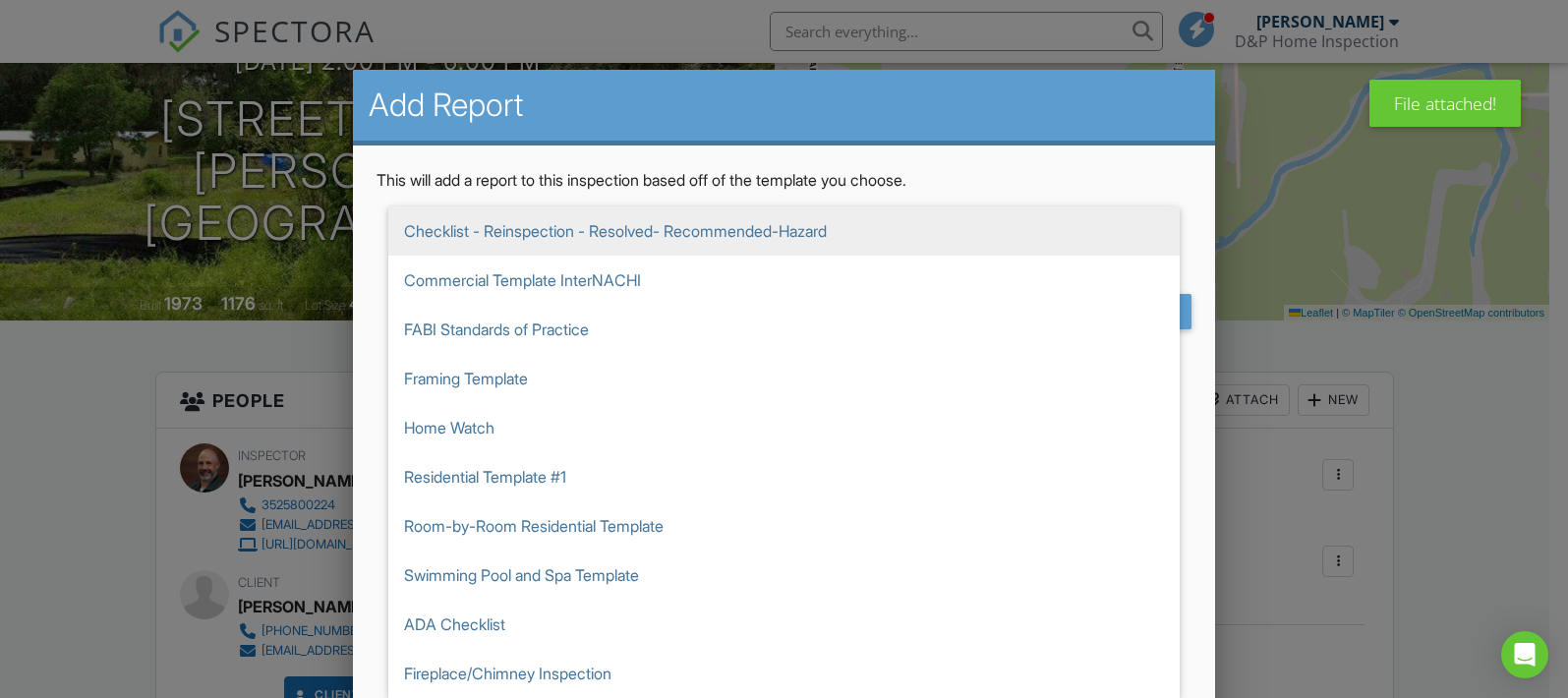 scroll, scrollTop: 688, scrollLeft: 0, axis: vertical 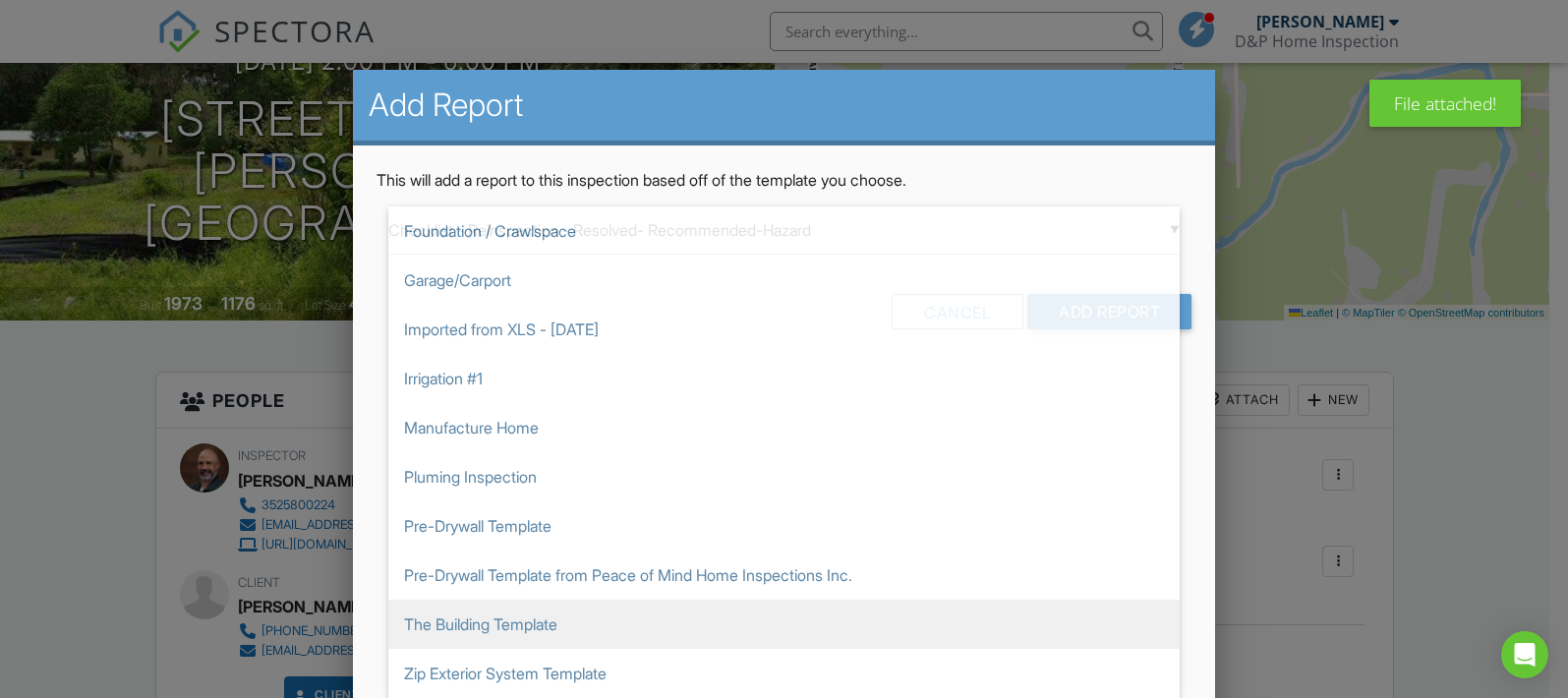click on "The Building Template" at bounding box center [784, 624] 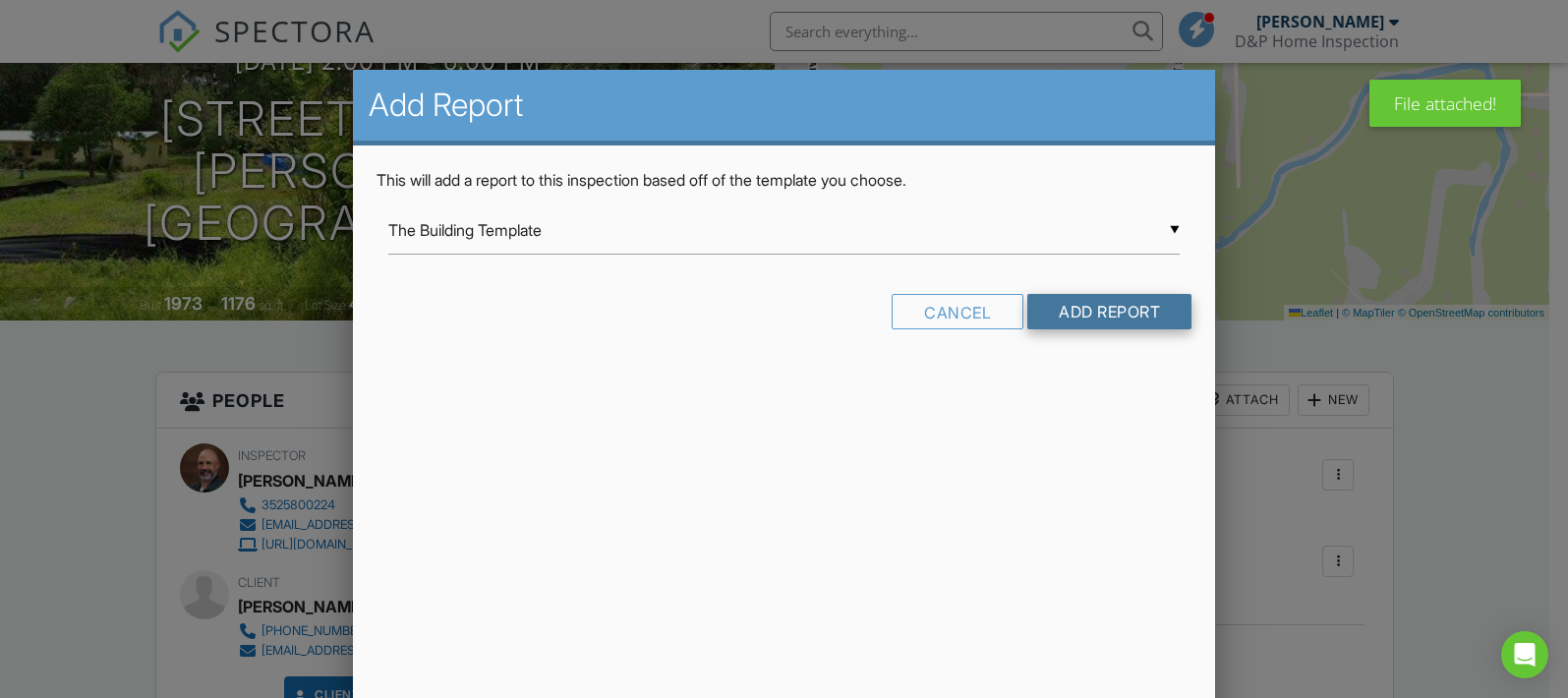 click on "Add Report" at bounding box center (1109, 312) 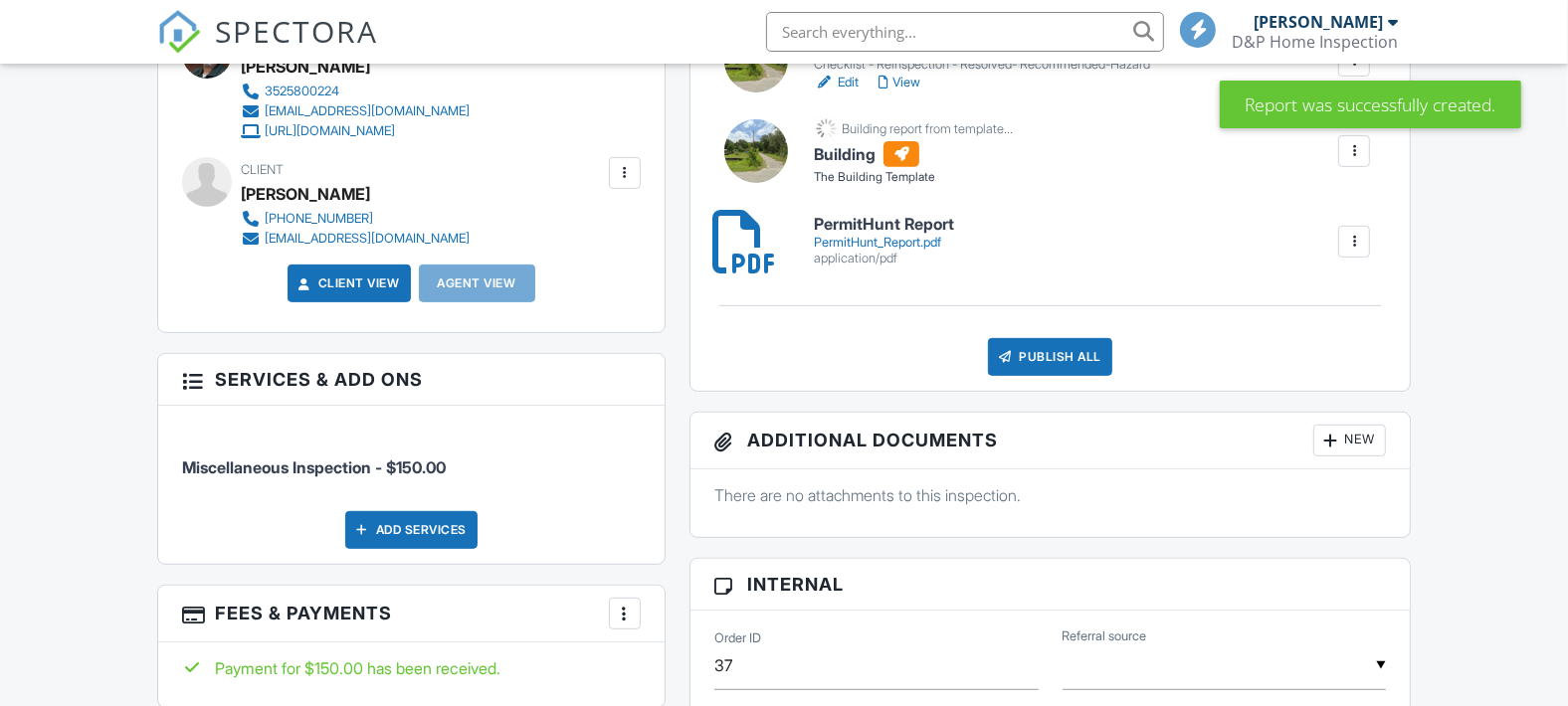 scroll, scrollTop: 414, scrollLeft: 0, axis: vertical 